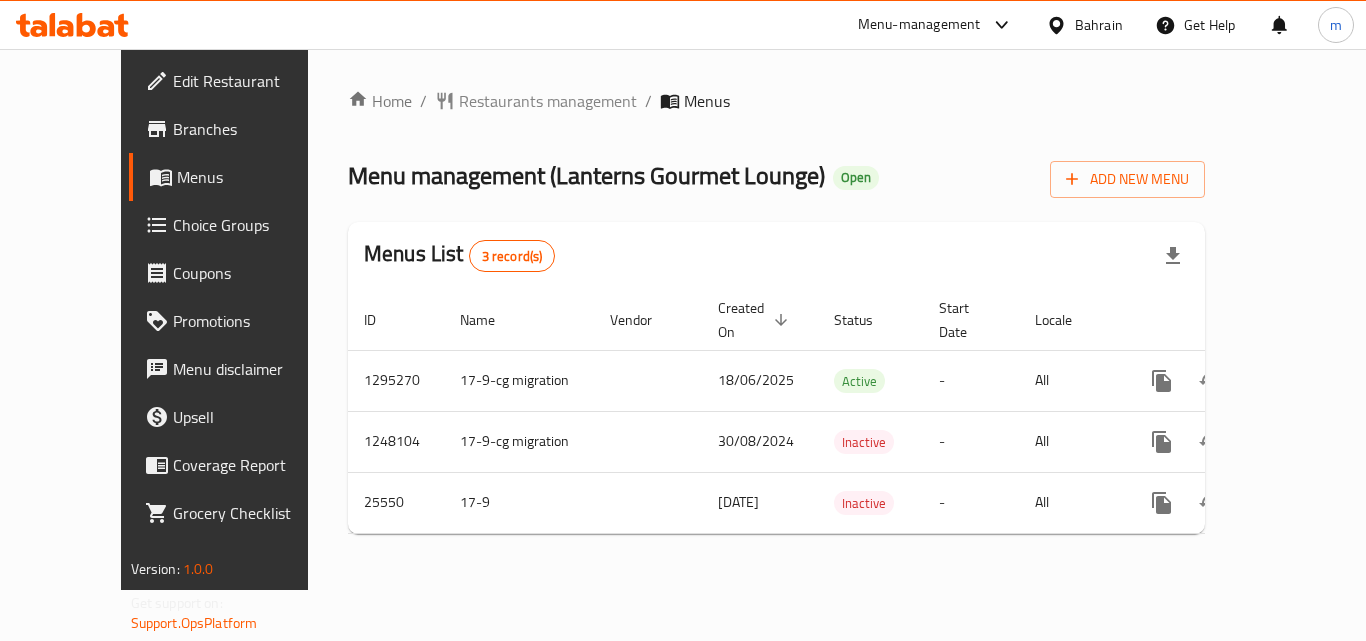 scroll, scrollTop: 0, scrollLeft: 0, axis: both 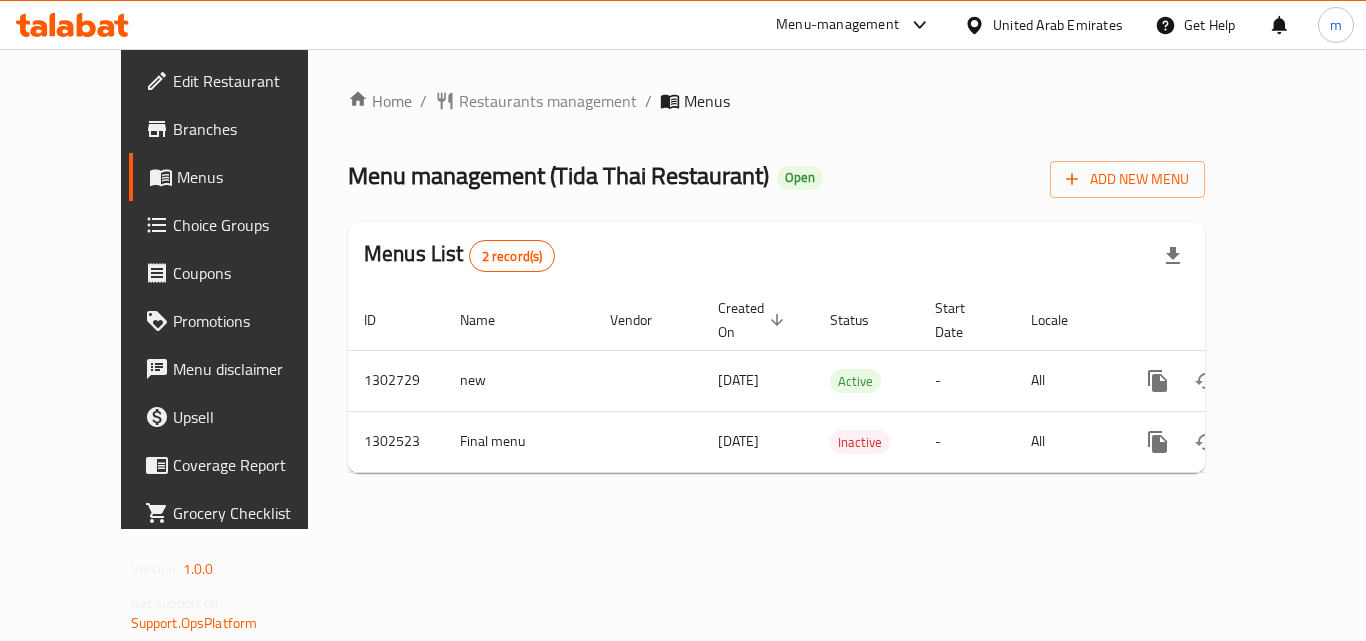 click 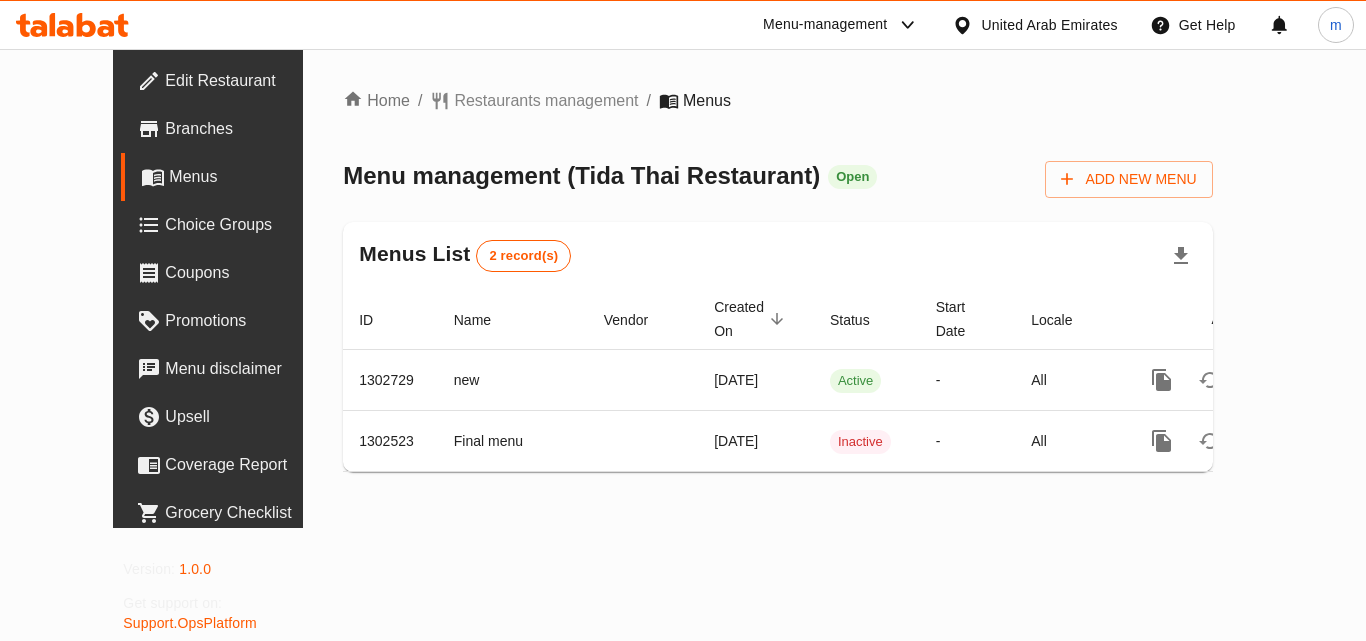 scroll, scrollTop: 0, scrollLeft: 0, axis: both 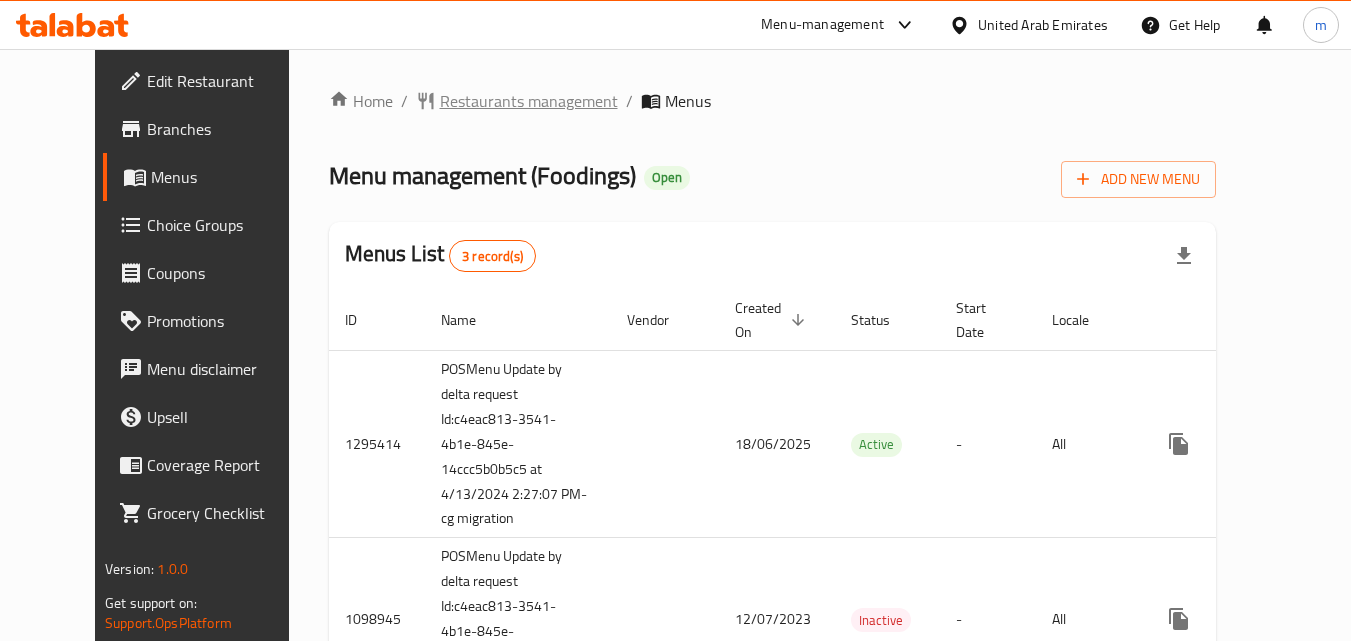 click on "Restaurants management" at bounding box center [529, 101] 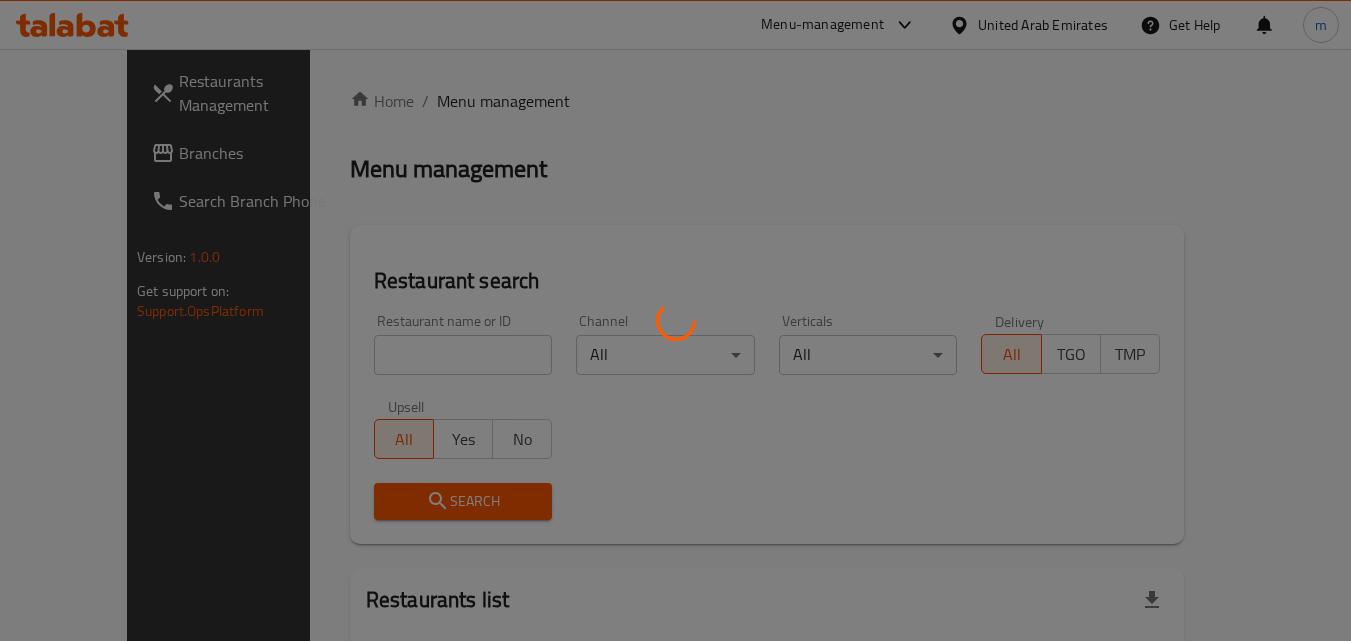 click at bounding box center (675, 320) 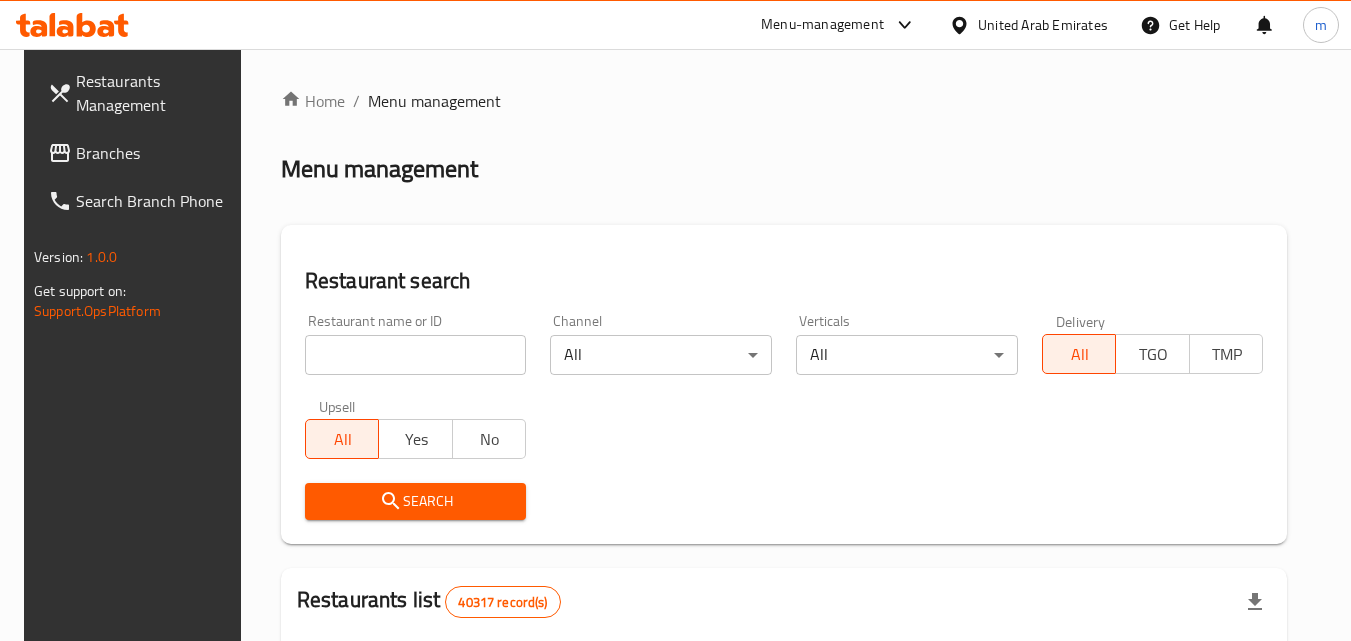 click at bounding box center [416, 355] 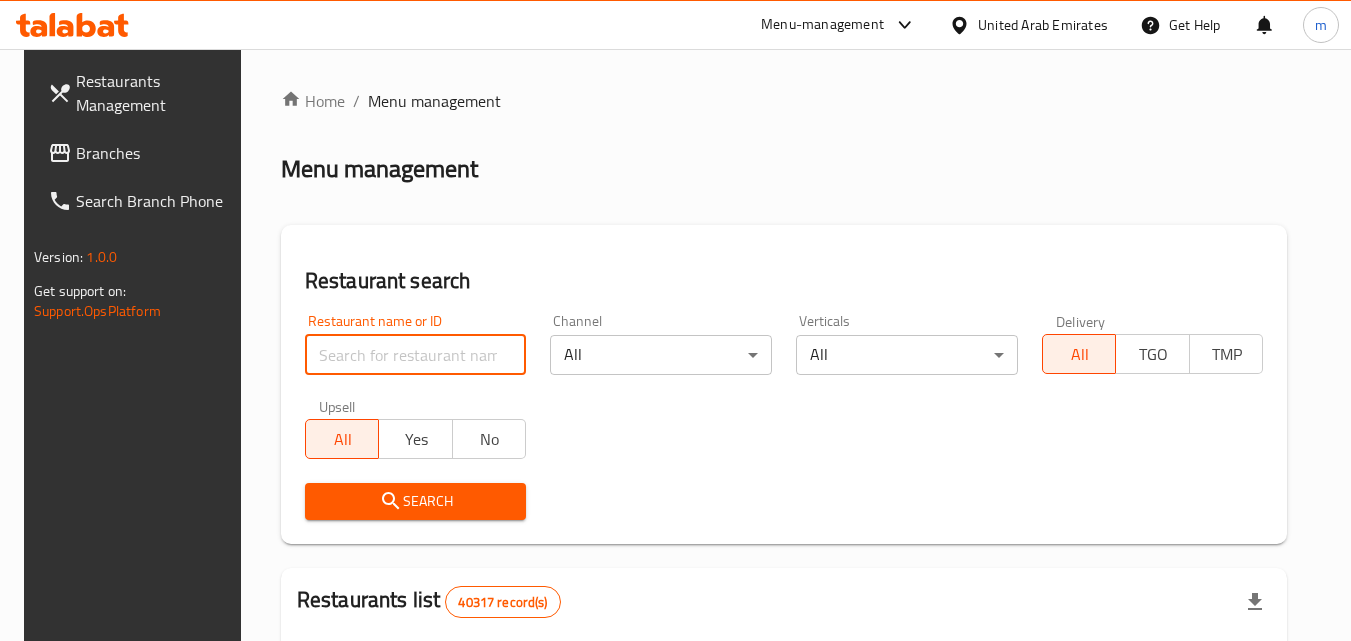 paste on "612513" 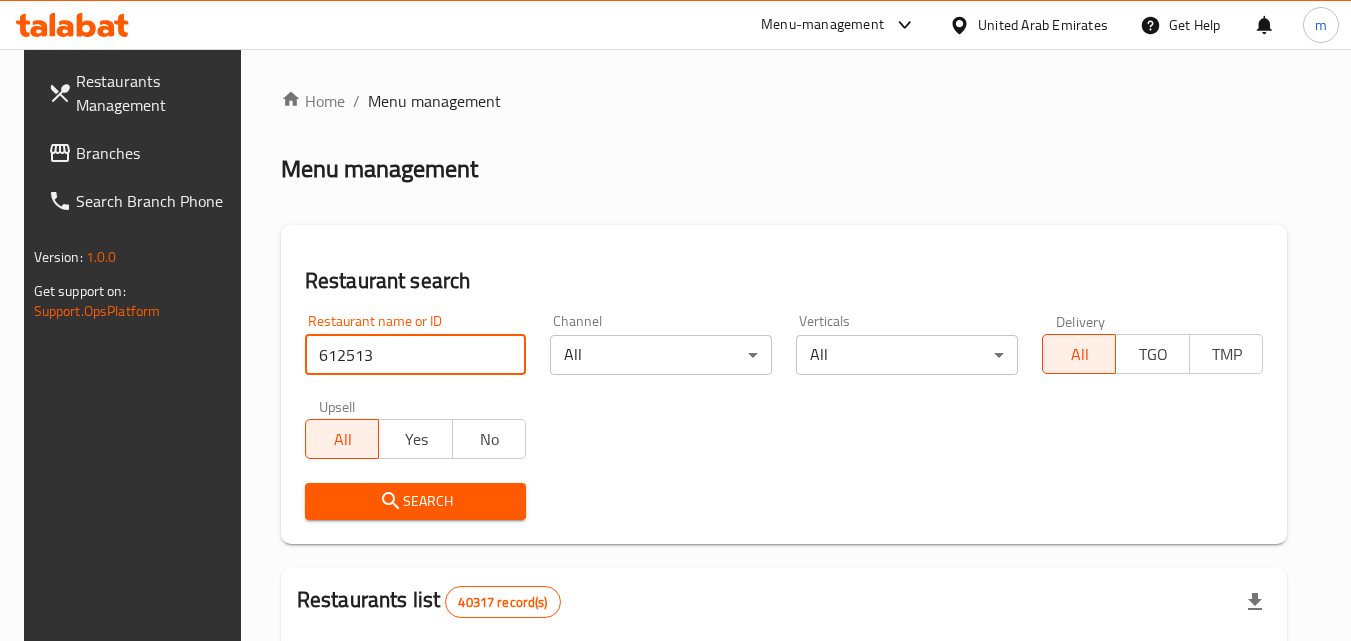 type on "612513" 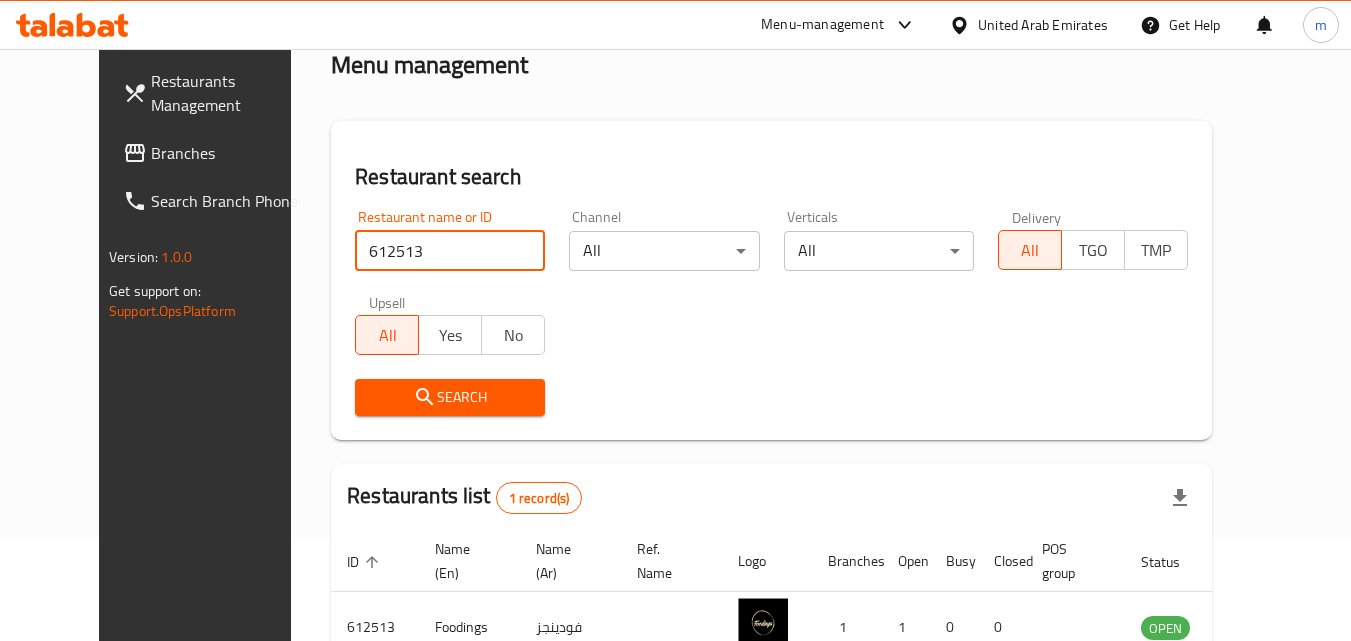 scroll, scrollTop: 234, scrollLeft: 0, axis: vertical 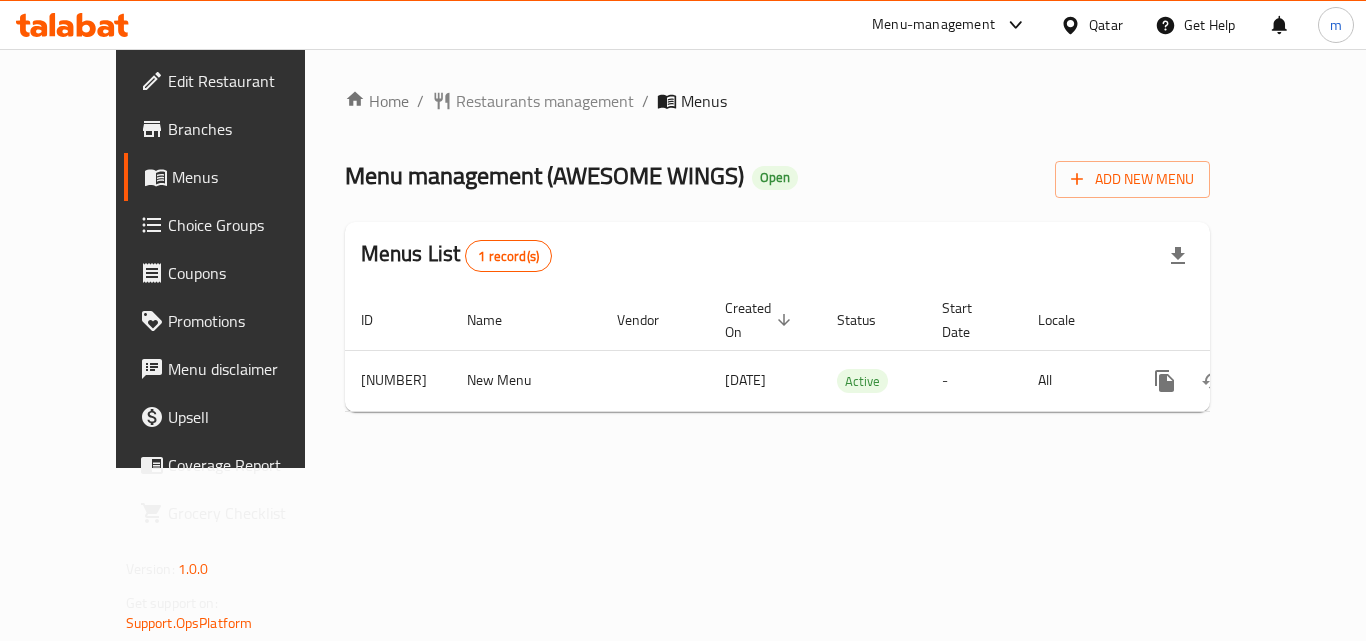 click 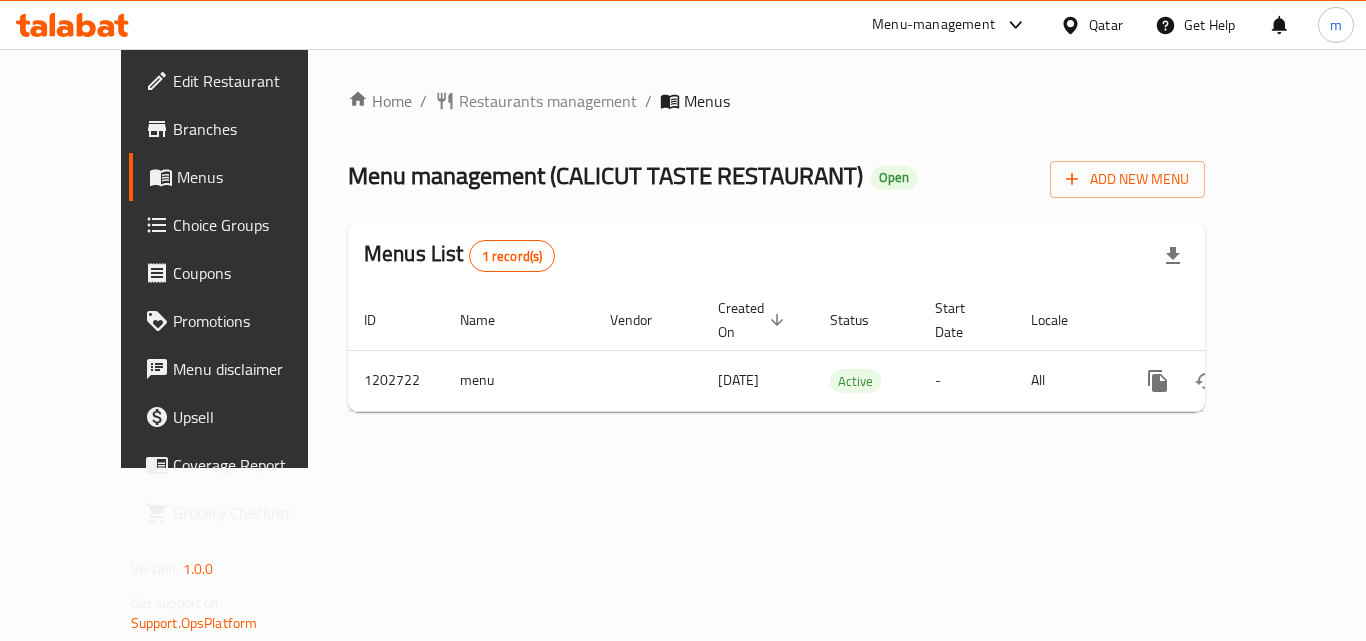 scroll, scrollTop: 0, scrollLeft: 0, axis: both 